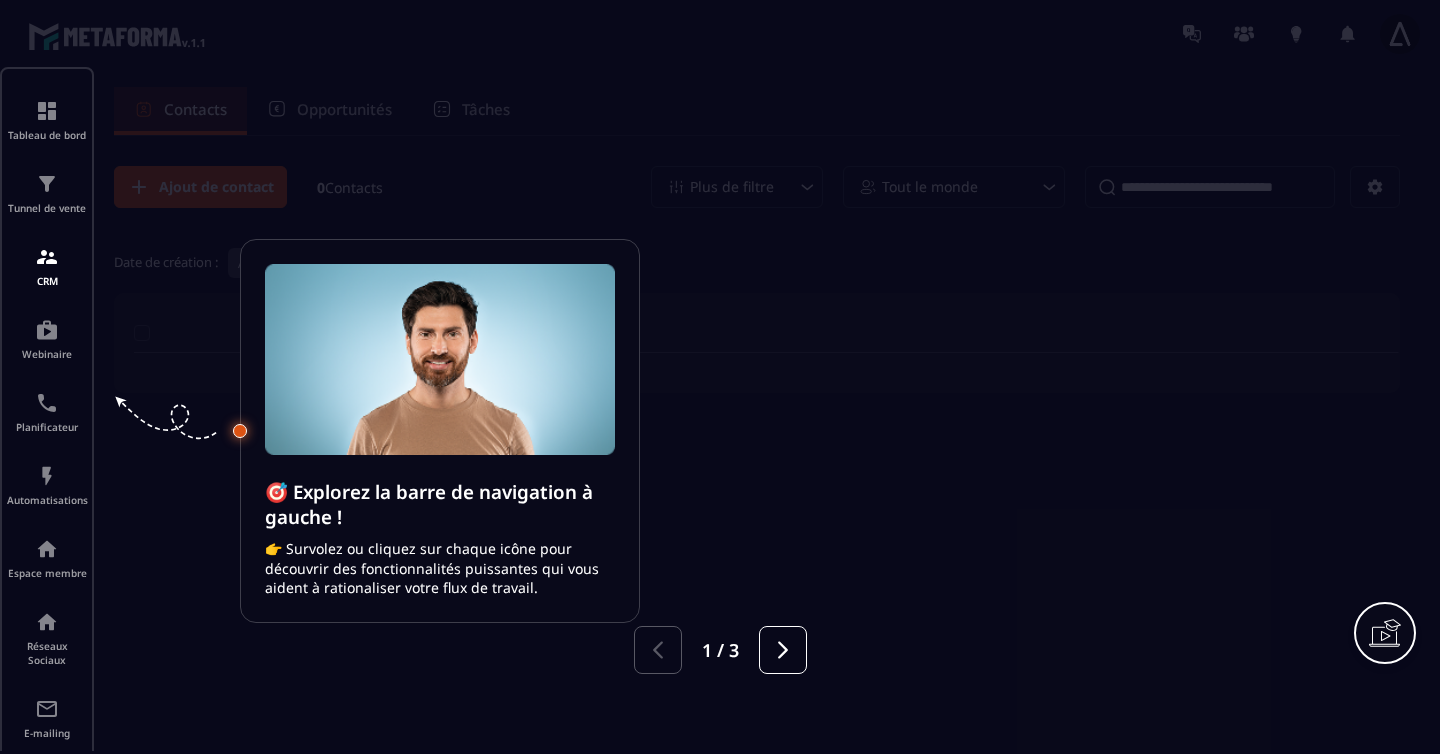 scroll, scrollTop: 0, scrollLeft: 0, axis: both 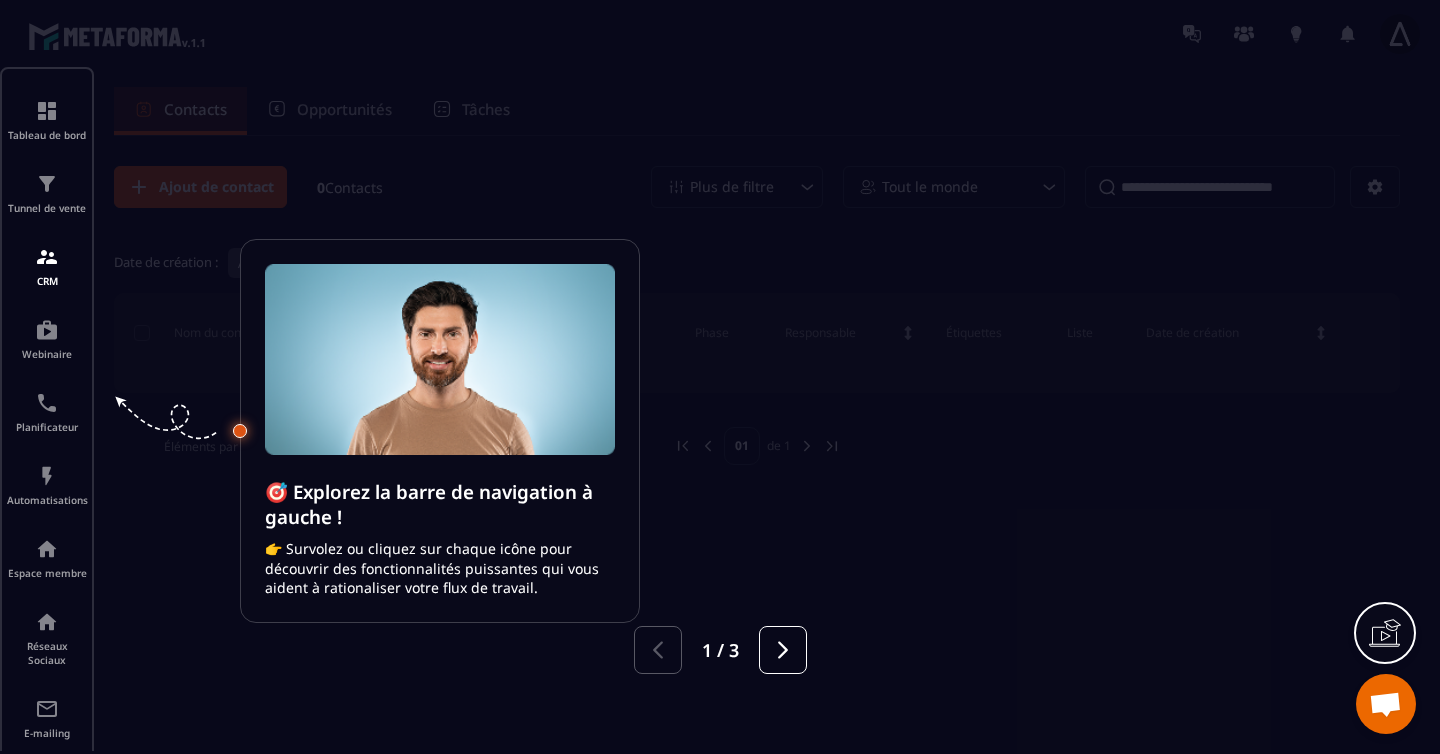 click at bounding box center (720, 377) 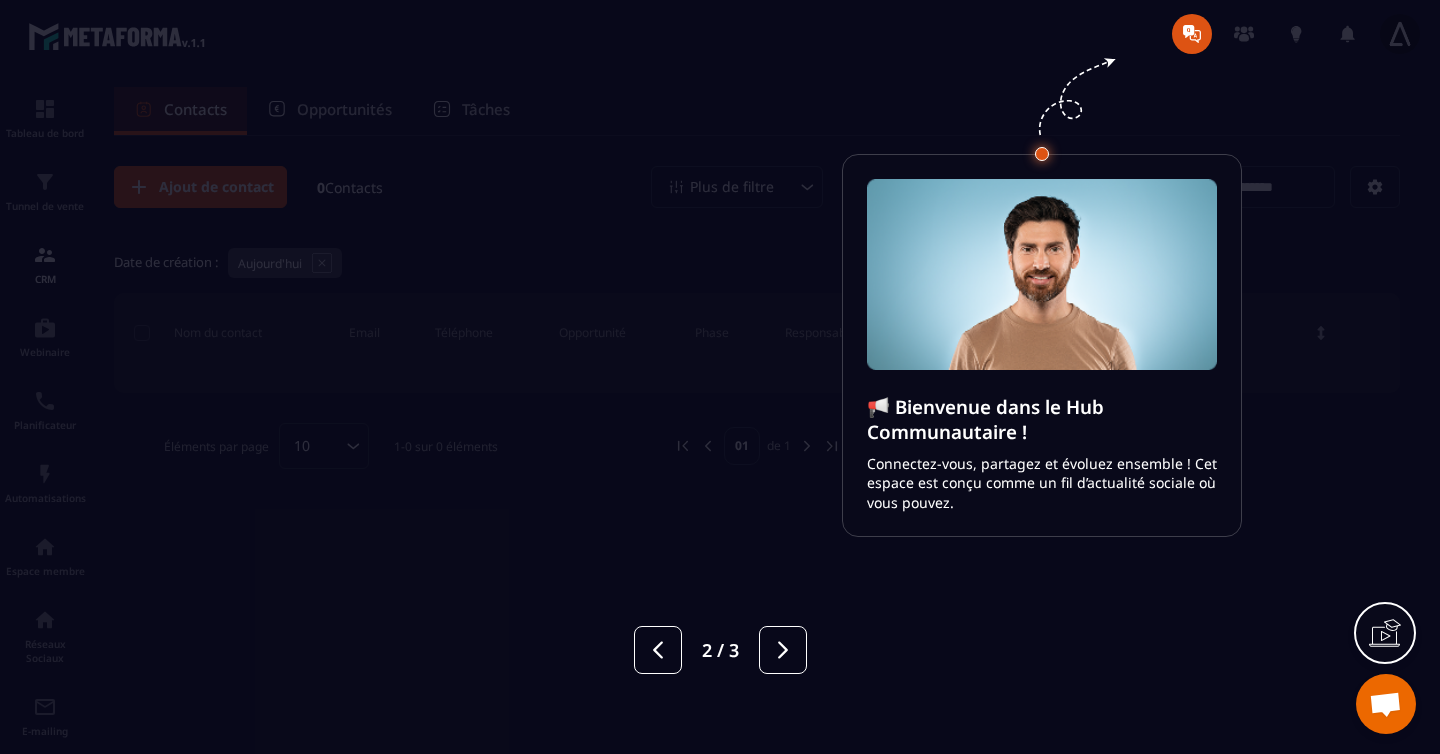 click at bounding box center (720, 377) 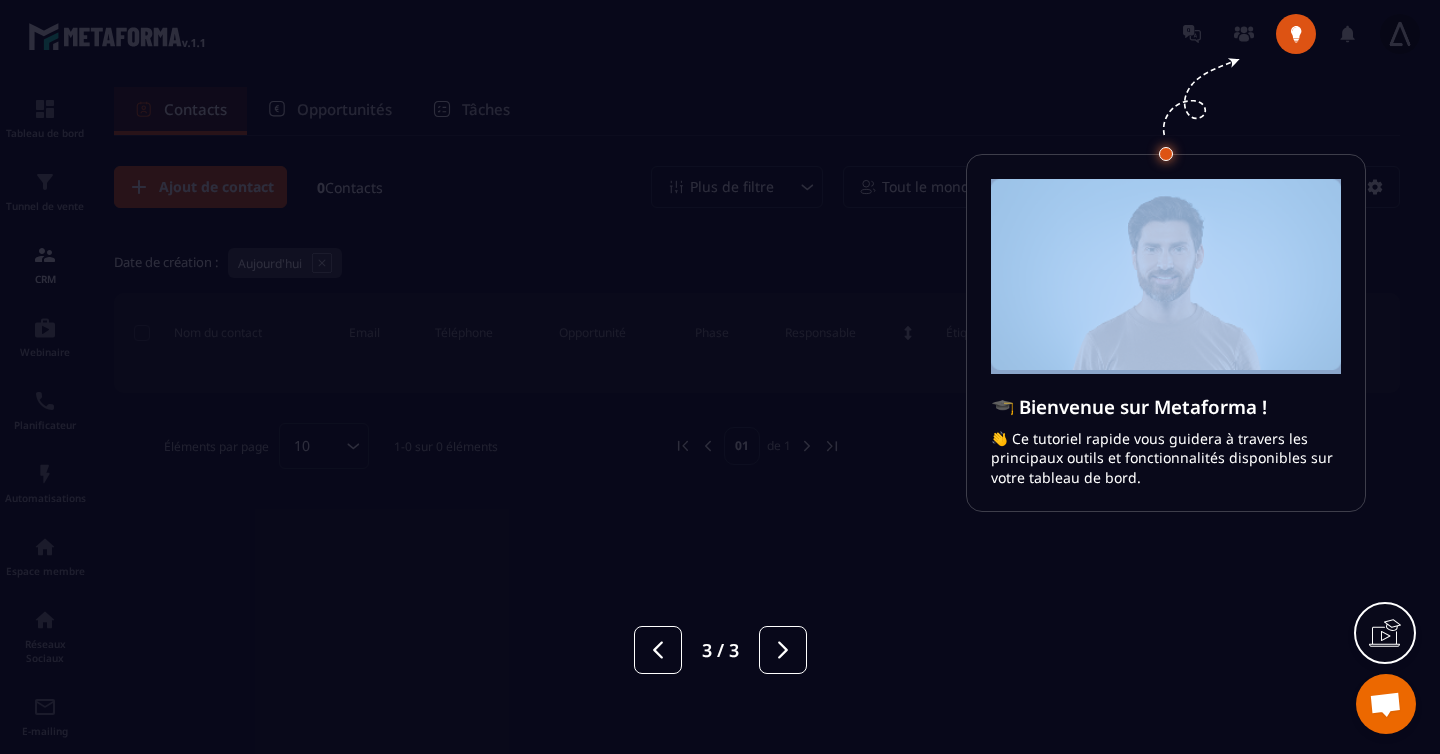 click at bounding box center (720, 377) 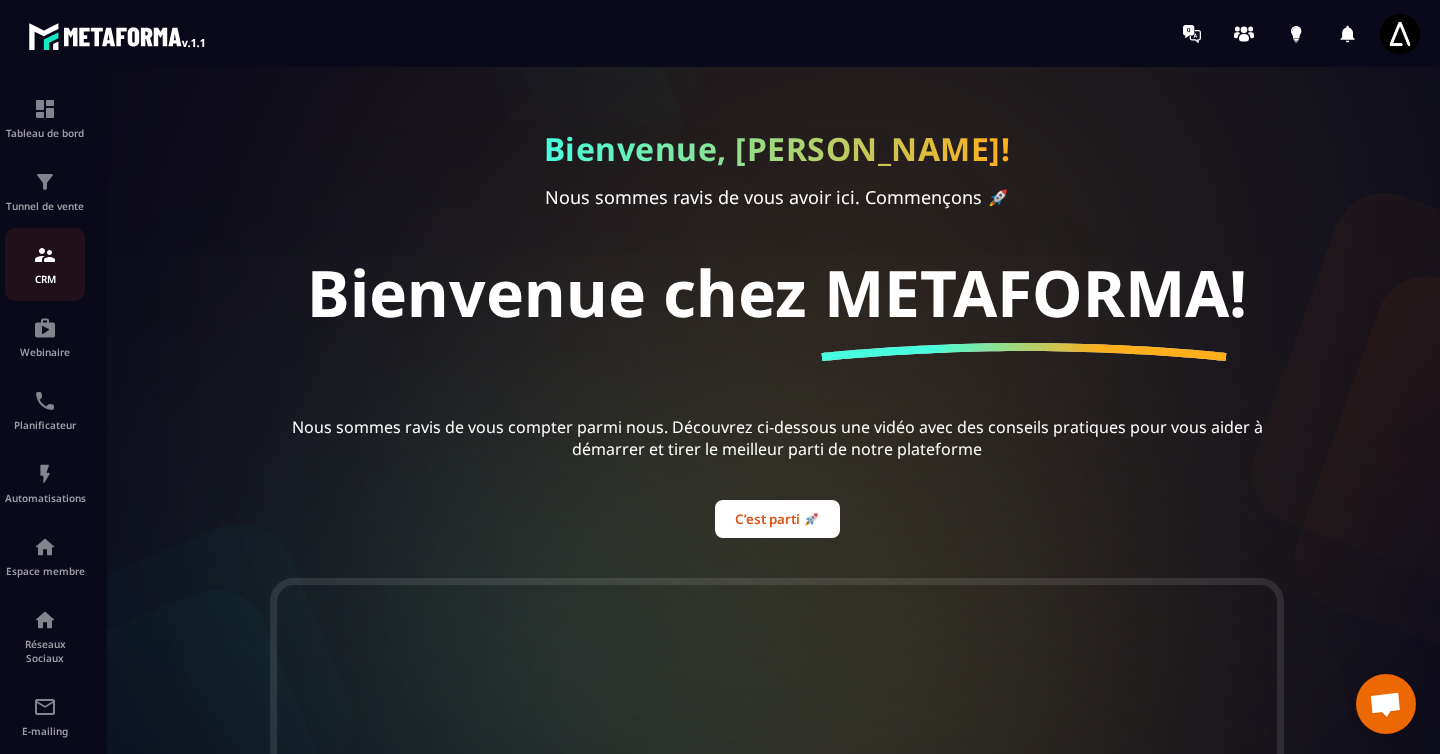 click at bounding box center (45, 255) 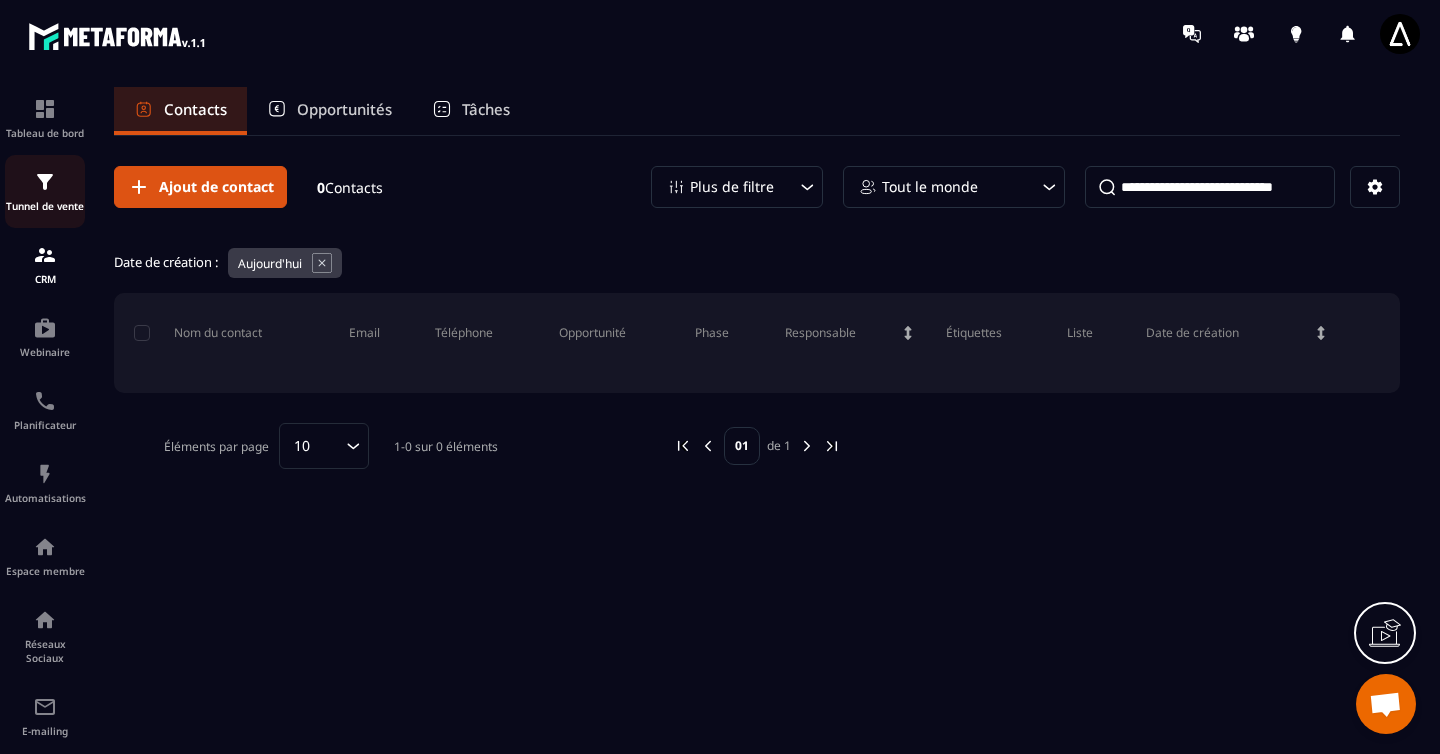 click at bounding box center (45, 182) 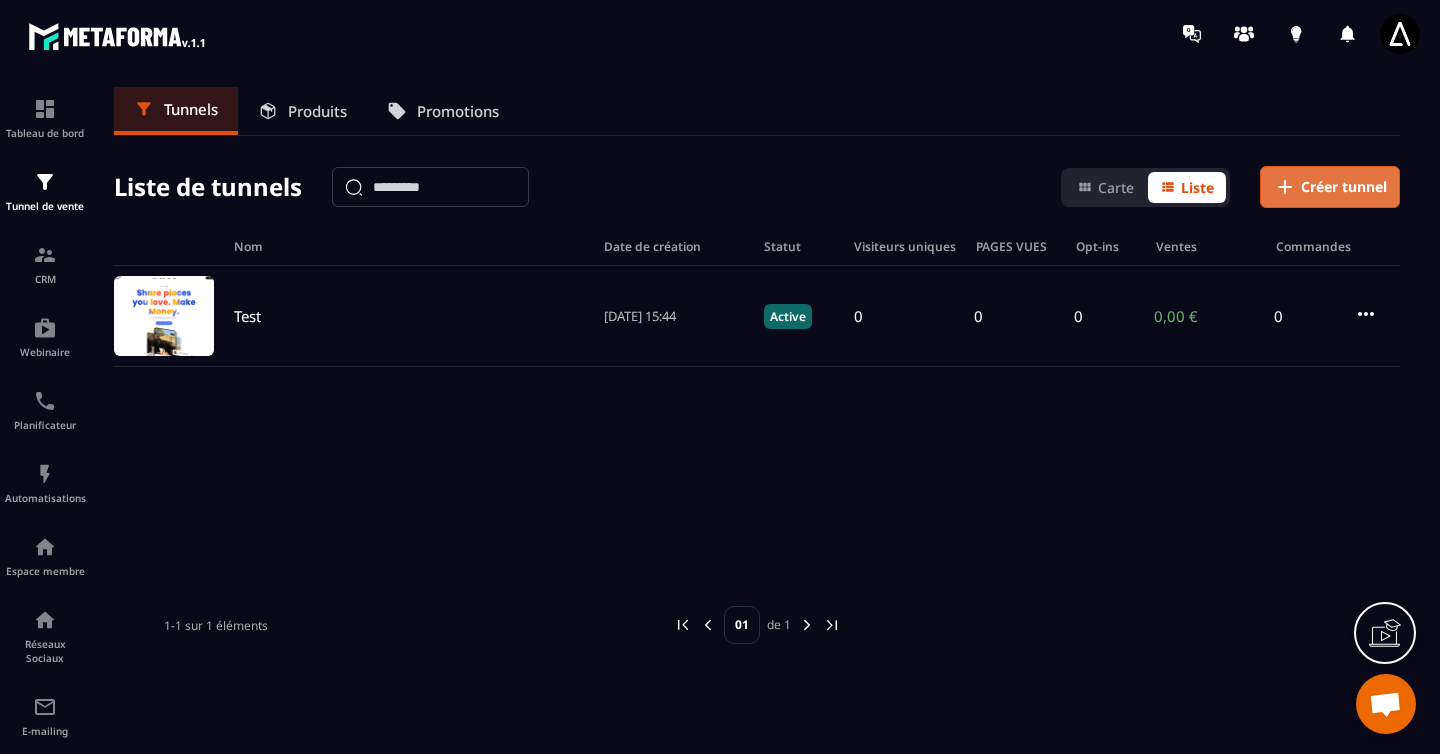 click on "Créer tunnel" at bounding box center (1344, 187) 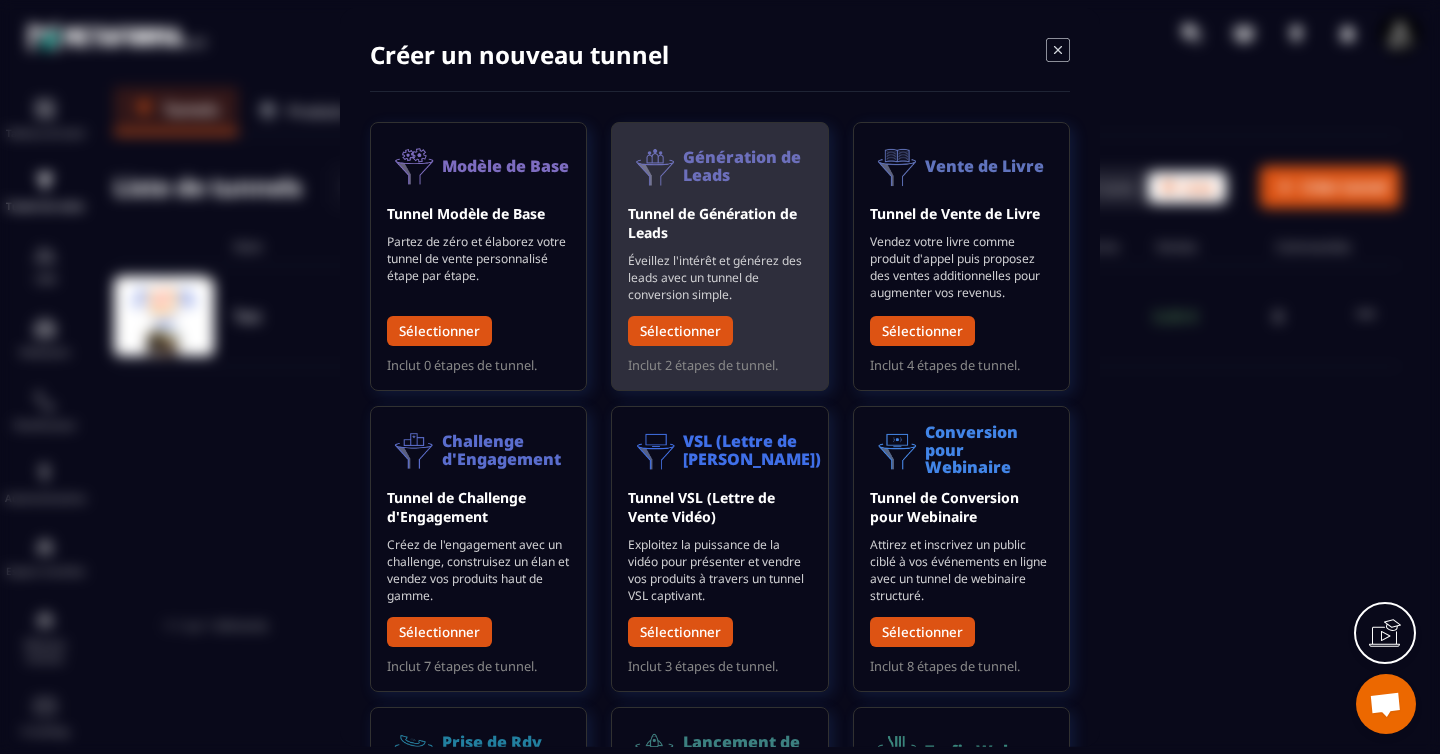 click on "Tunnel de Génération de Leads" at bounding box center (719, 223) 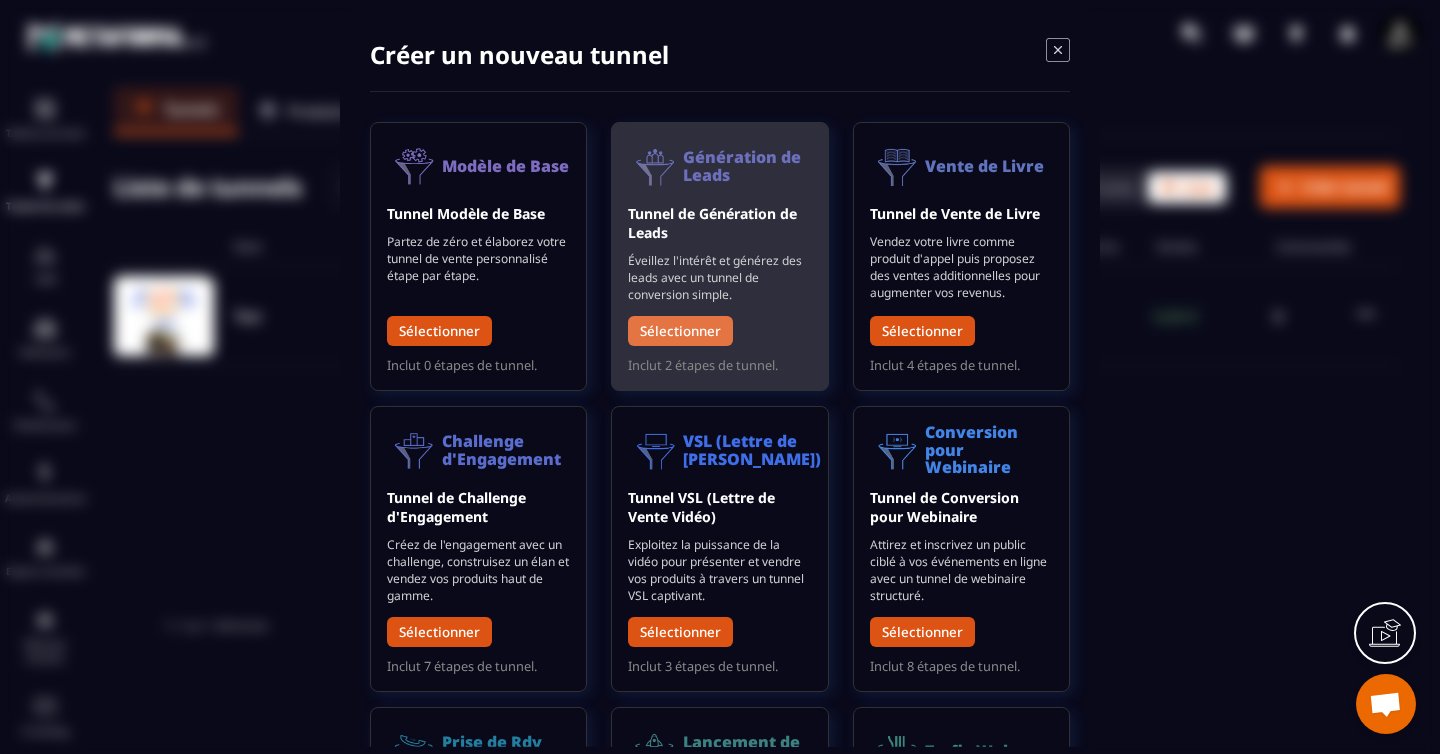 click on "Sélectionner" at bounding box center (680, 331) 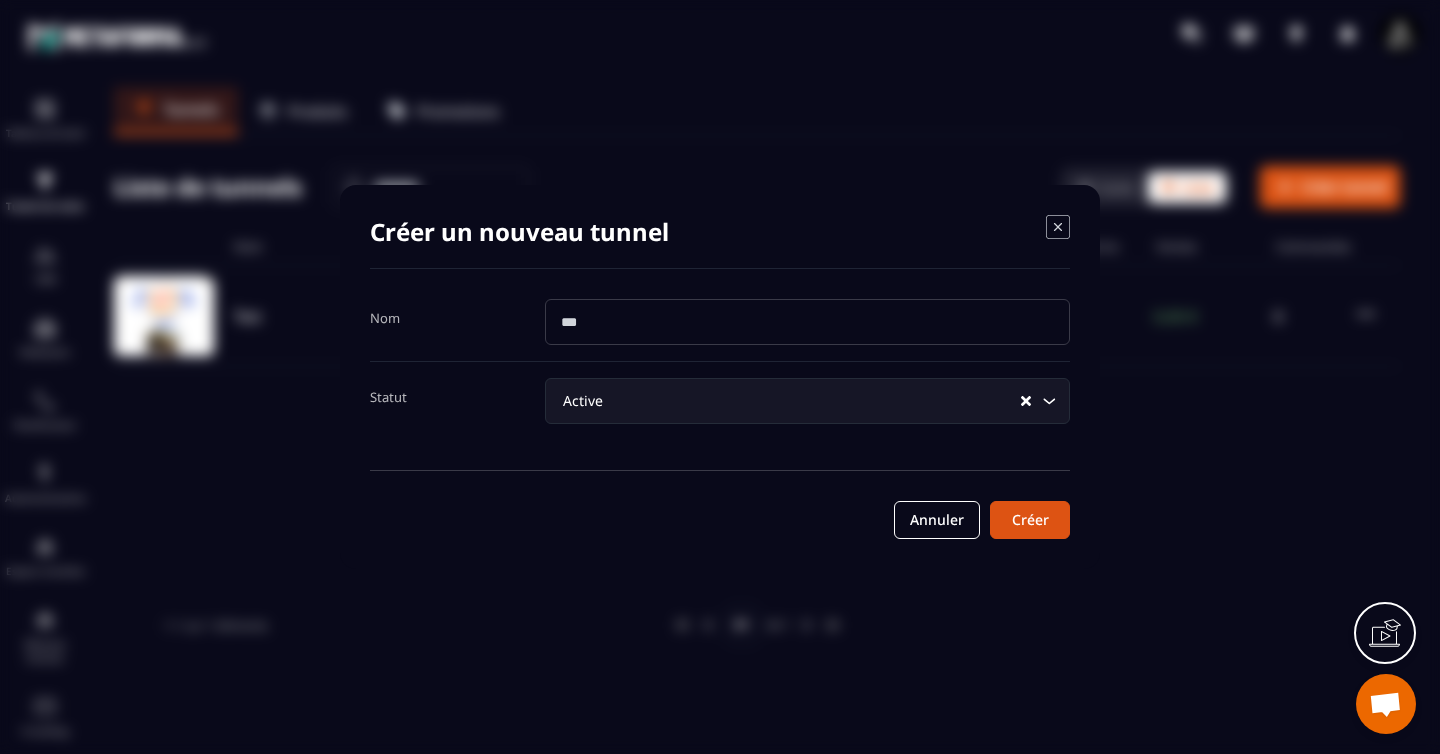 click at bounding box center (807, 322) 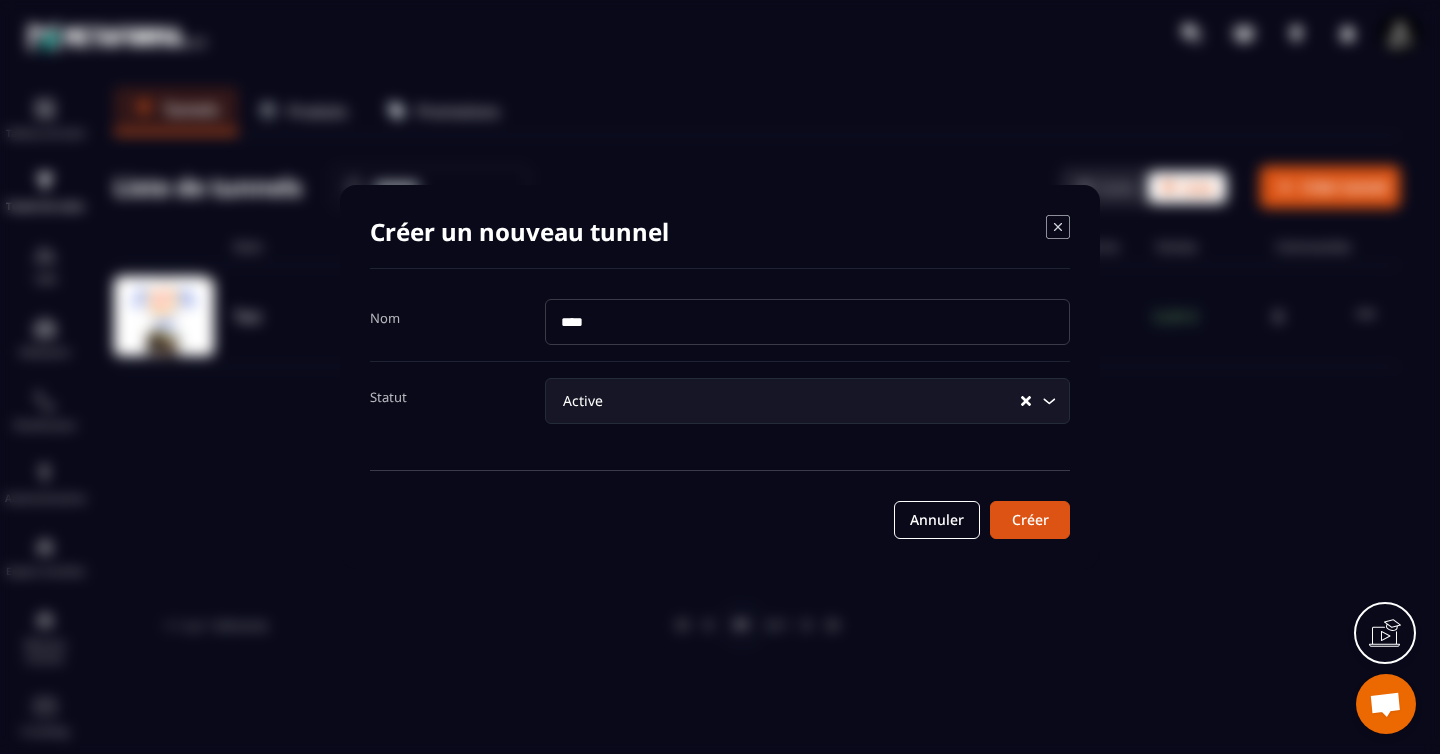 type on "****" 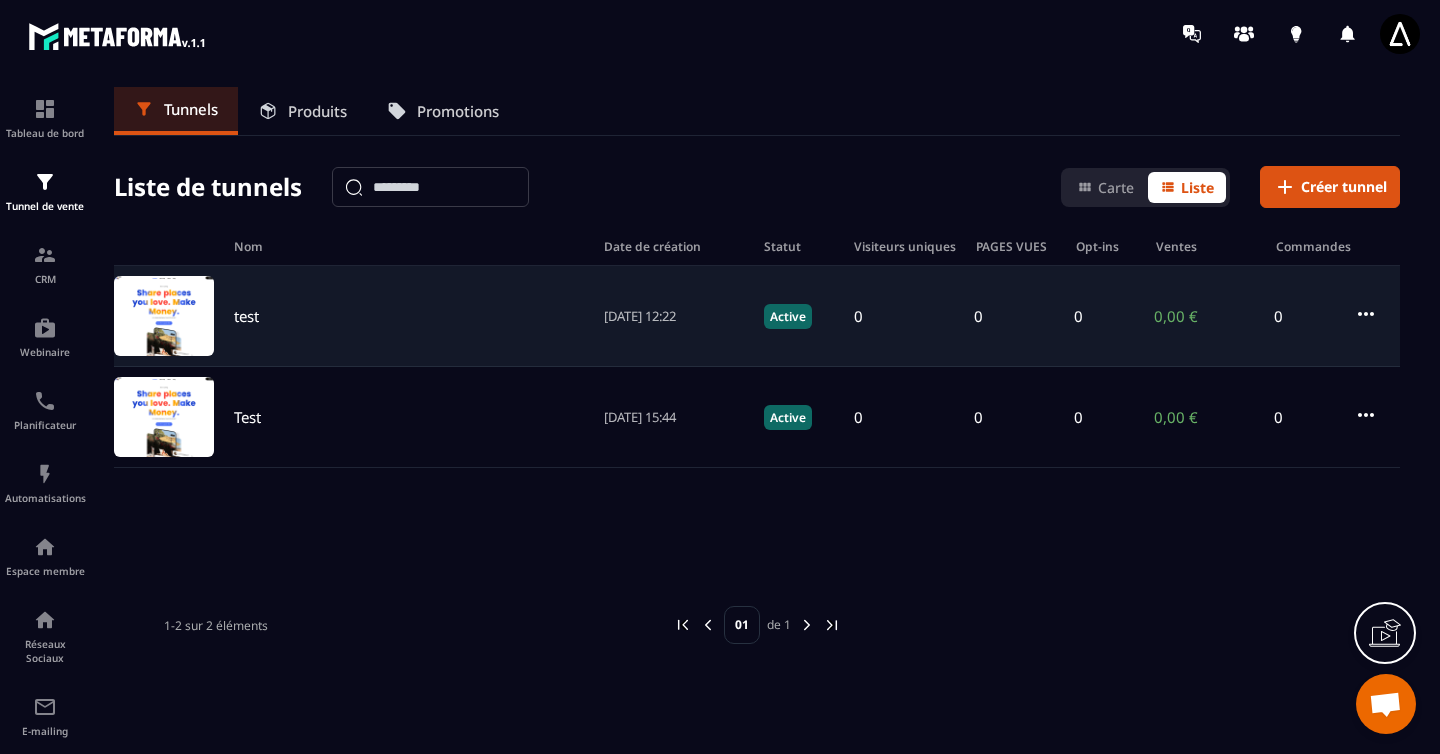 click on "0" at bounding box center (904, 316) 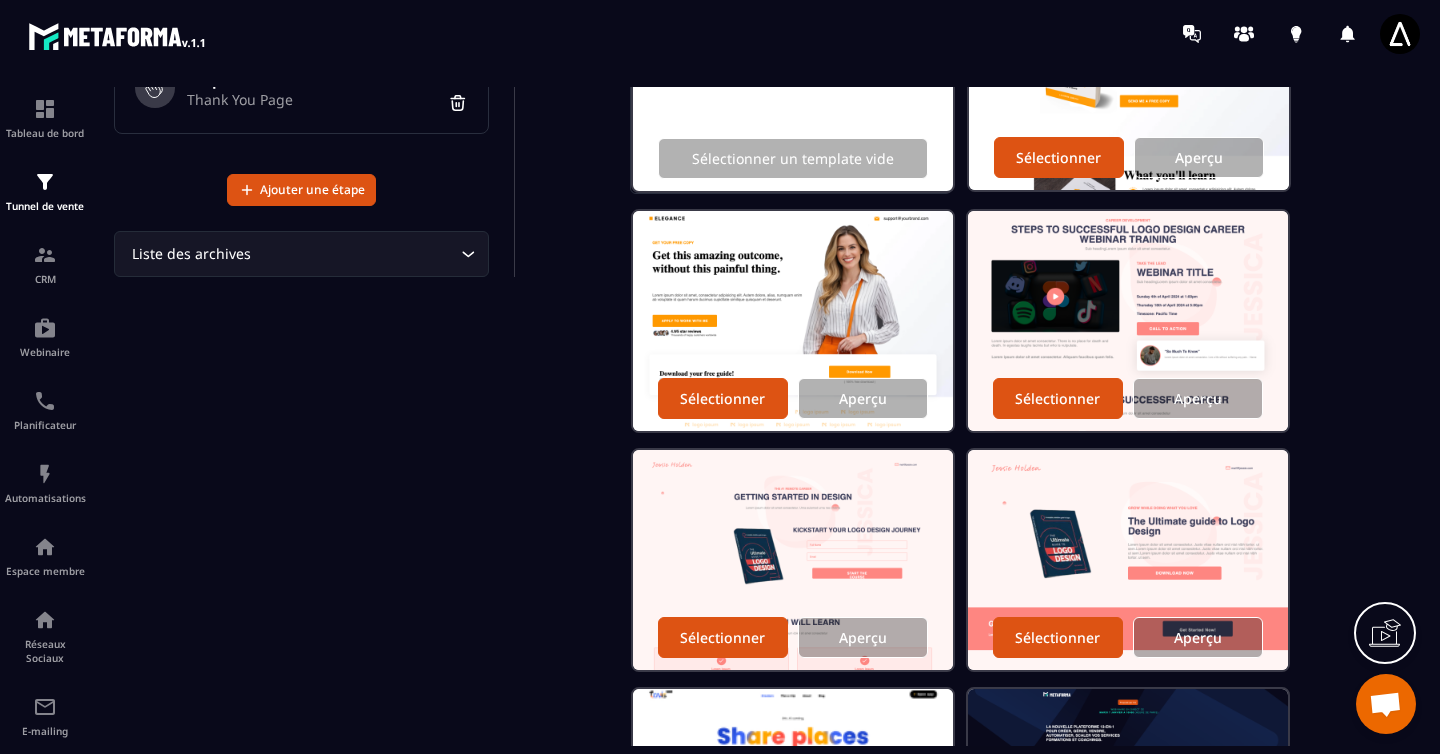 scroll, scrollTop: 295, scrollLeft: 0, axis: vertical 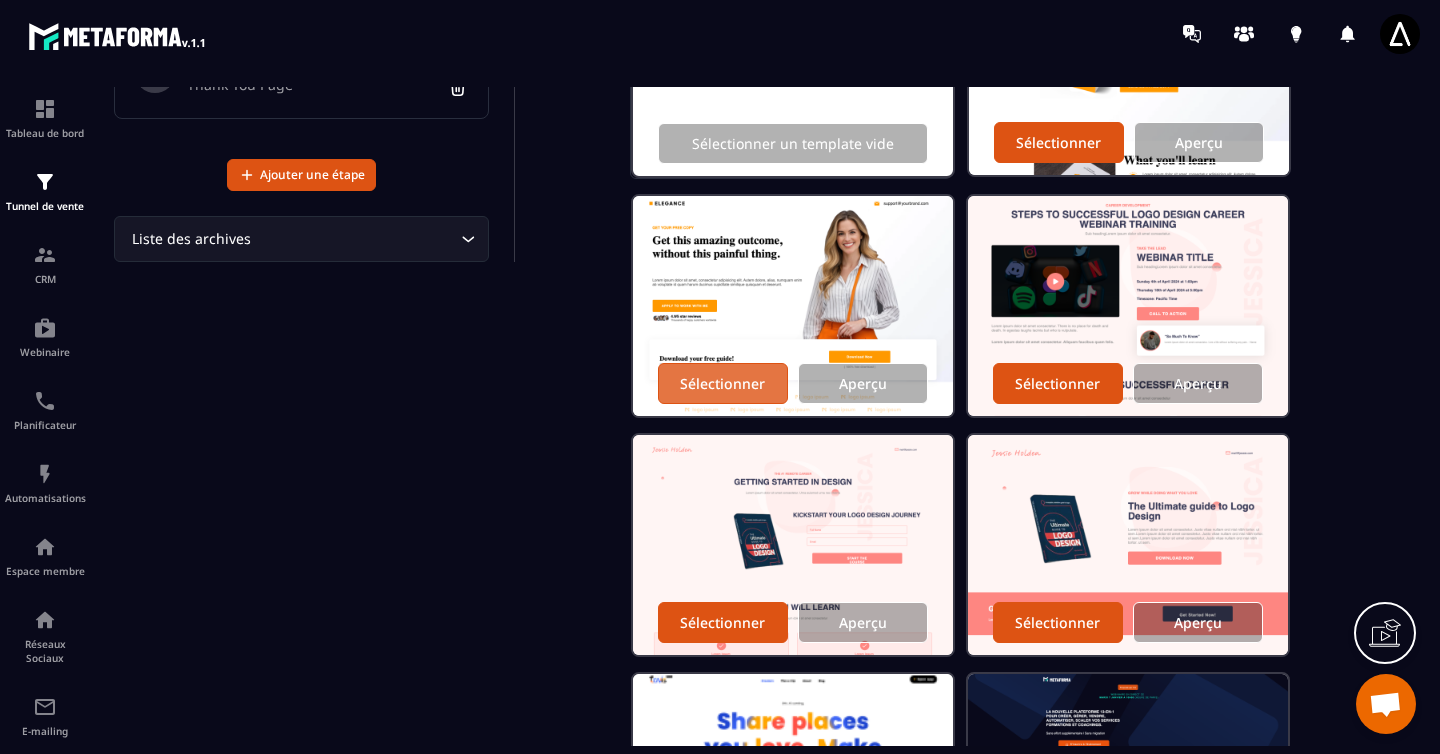 click on "Sélectionner" at bounding box center (722, 383) 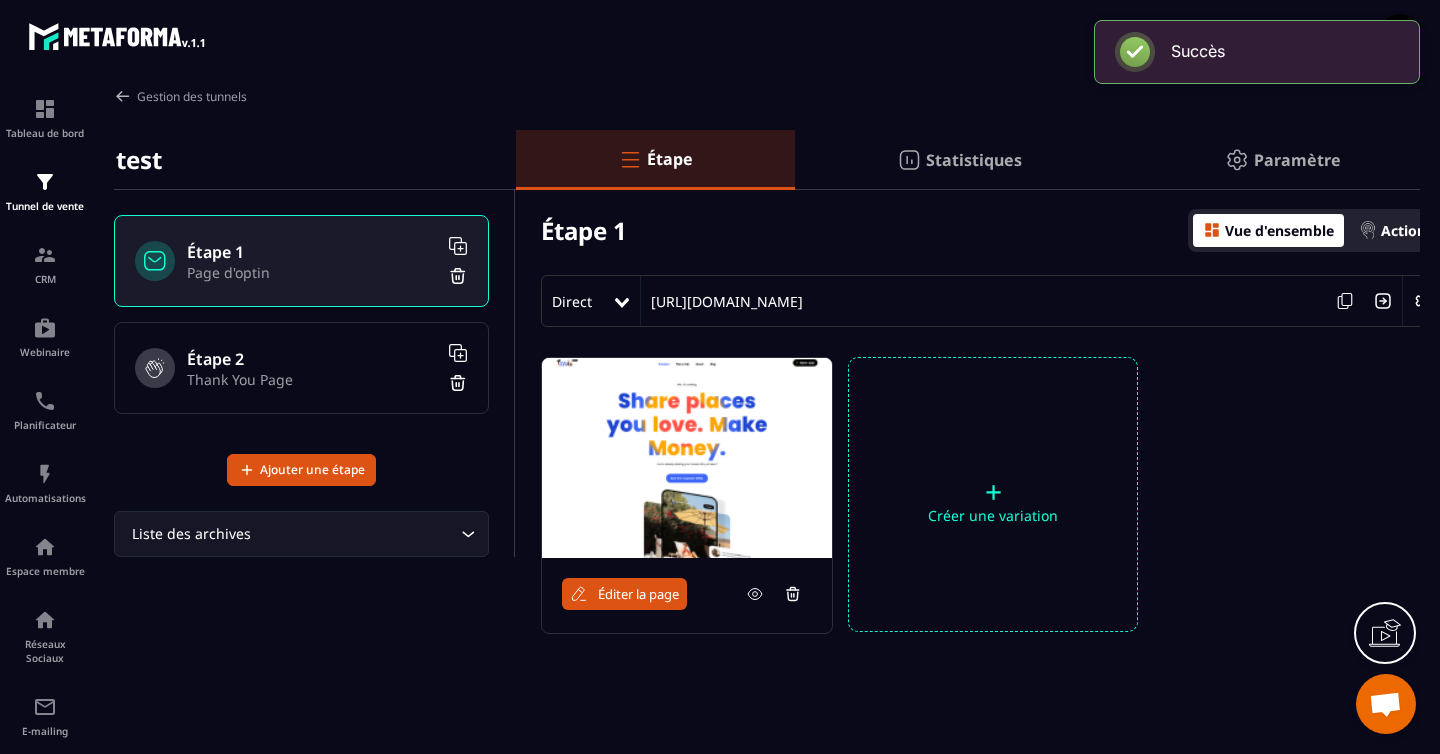 click at bounding box center (687, 458) 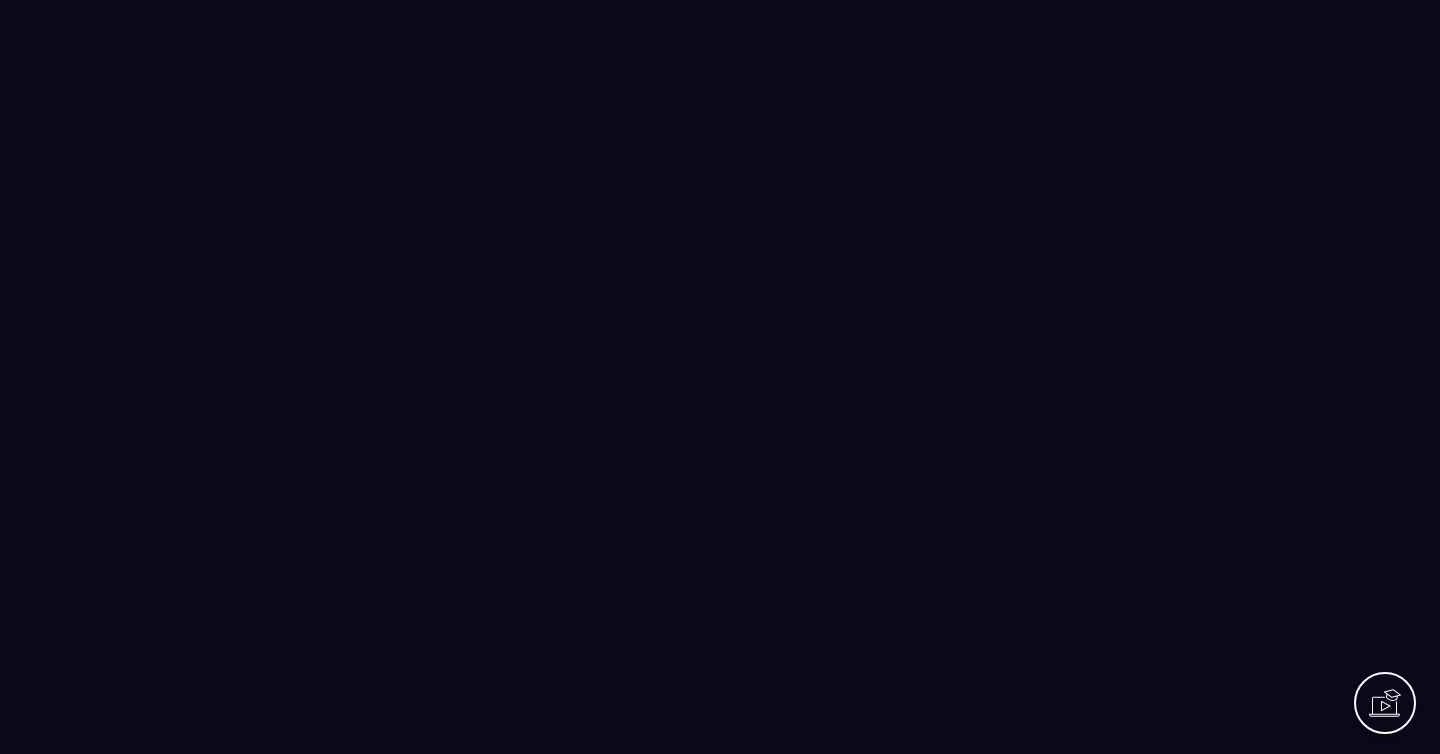 scroll, scrollTop: 0, scrollLeft: 0, axis: both 